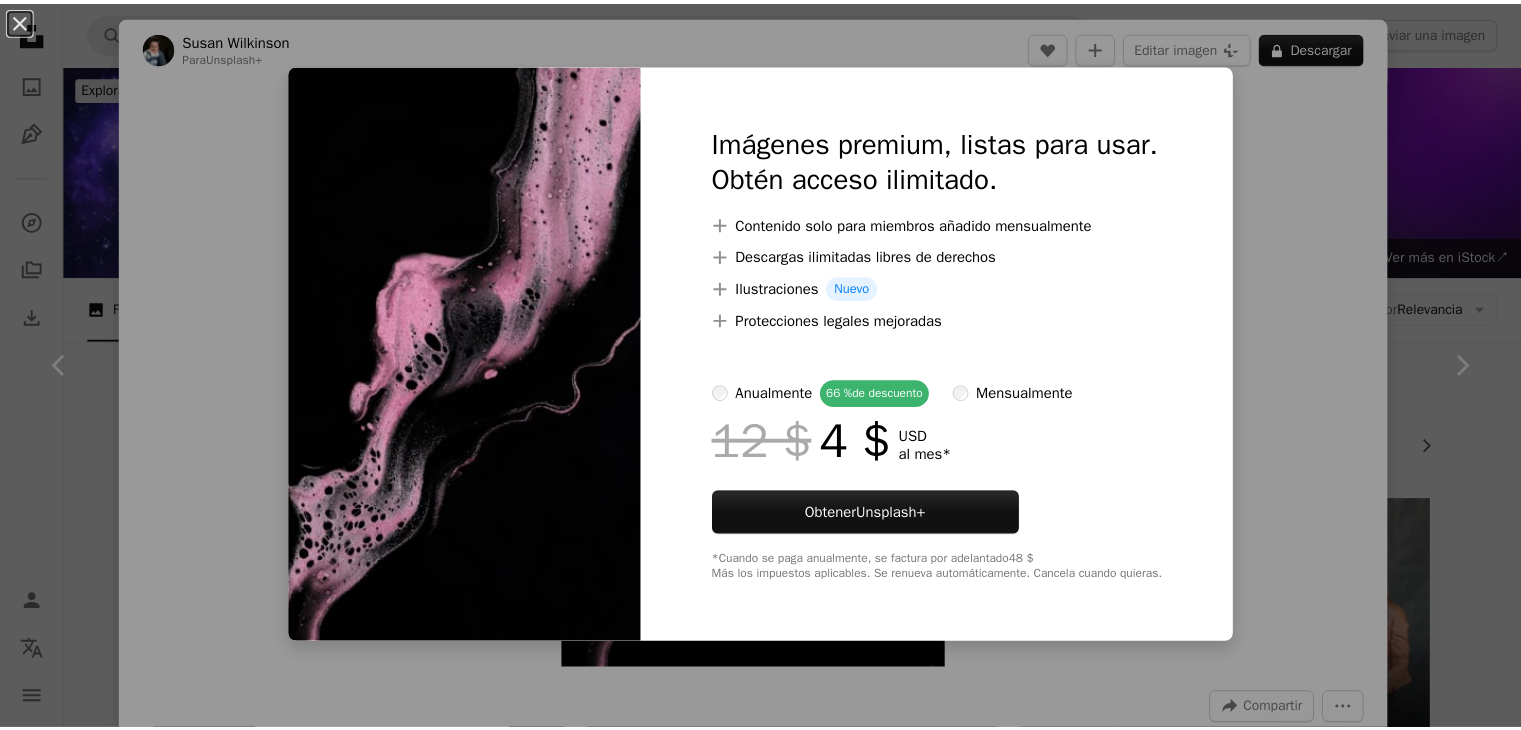 scroll, scrollTop: 1662, scrollLeft: 0, axis: vertical 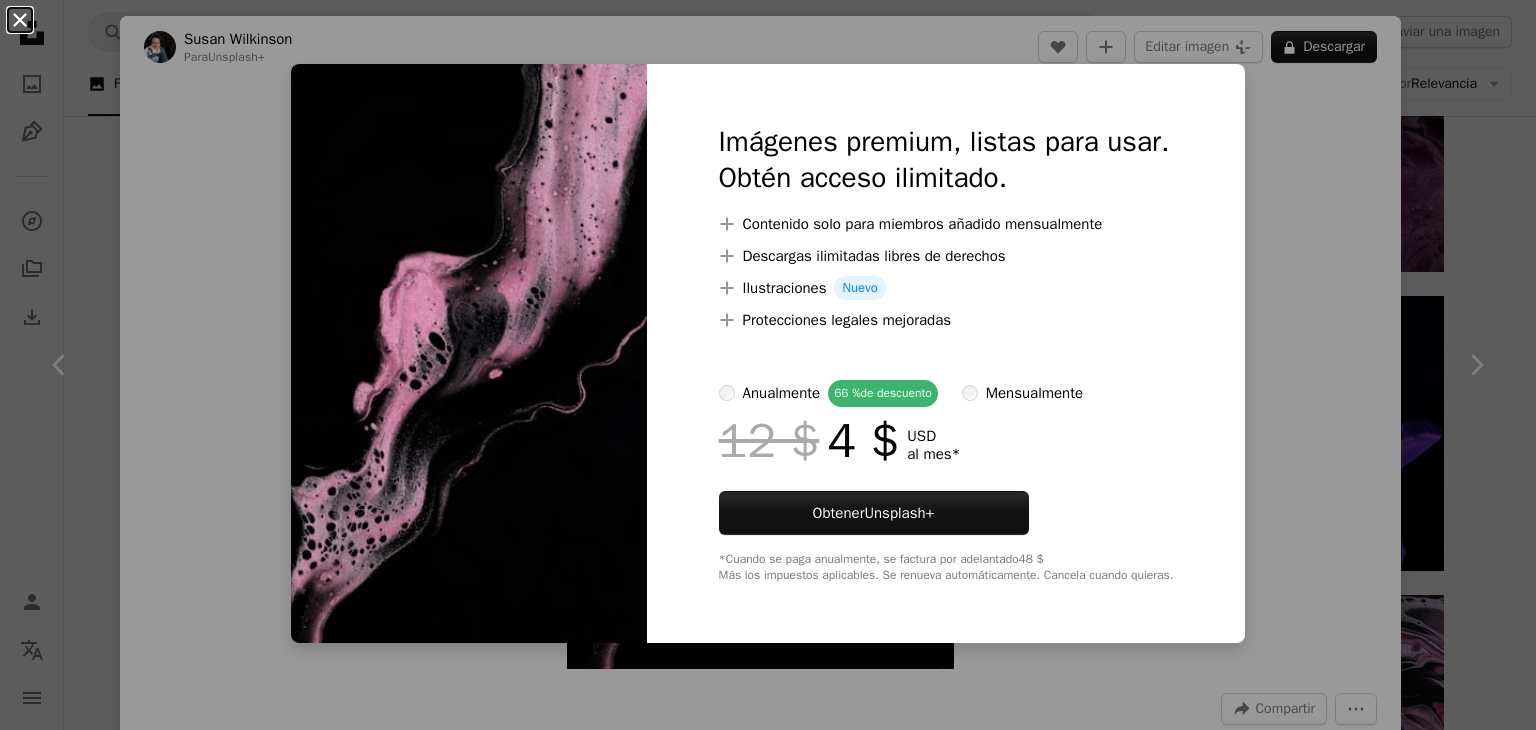 click on "An X shape" at bounding box center (20, 20) 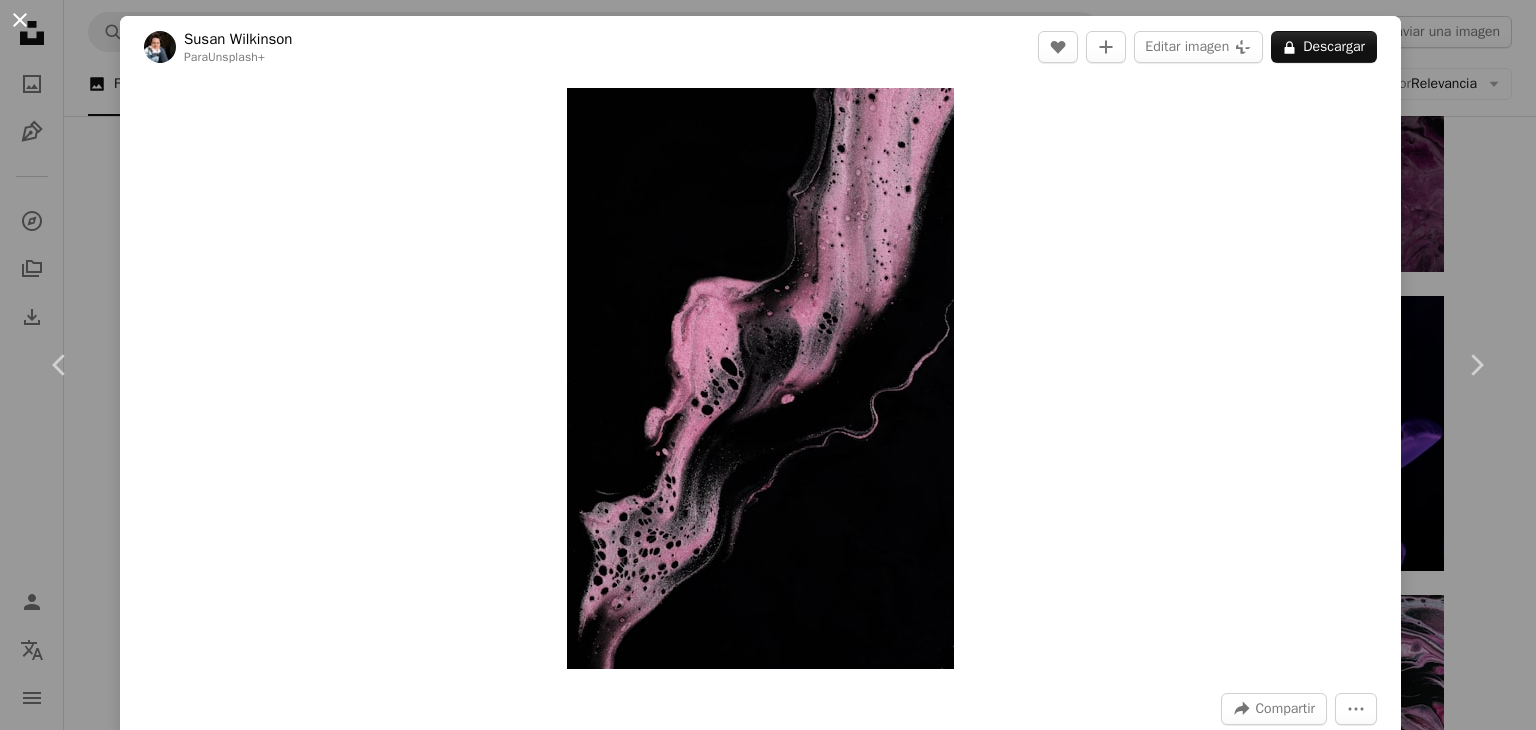 click on "An X shape" at bounding box center (20, 20) 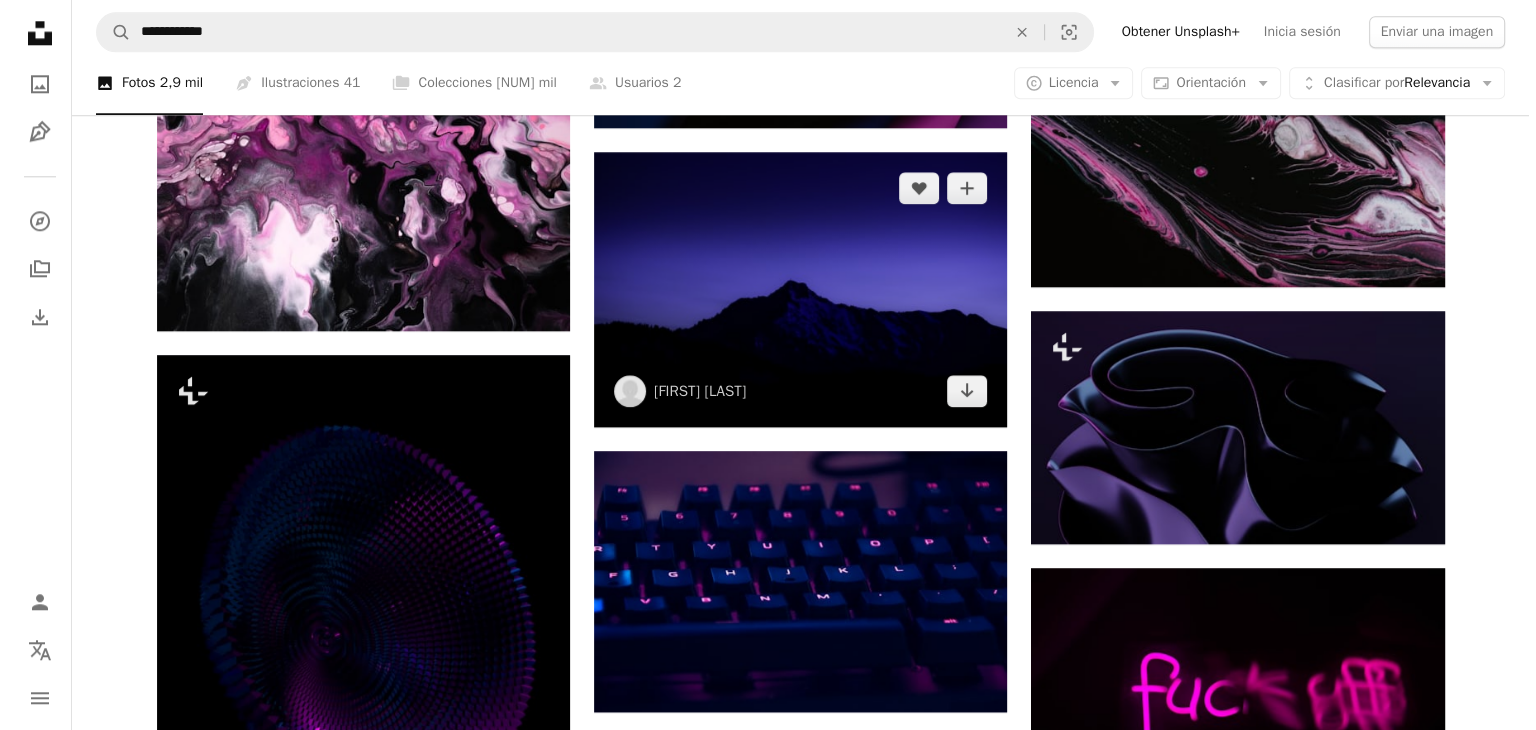 scroll, scrollTop: 2222, scrollLeft: 0, axis: vertical 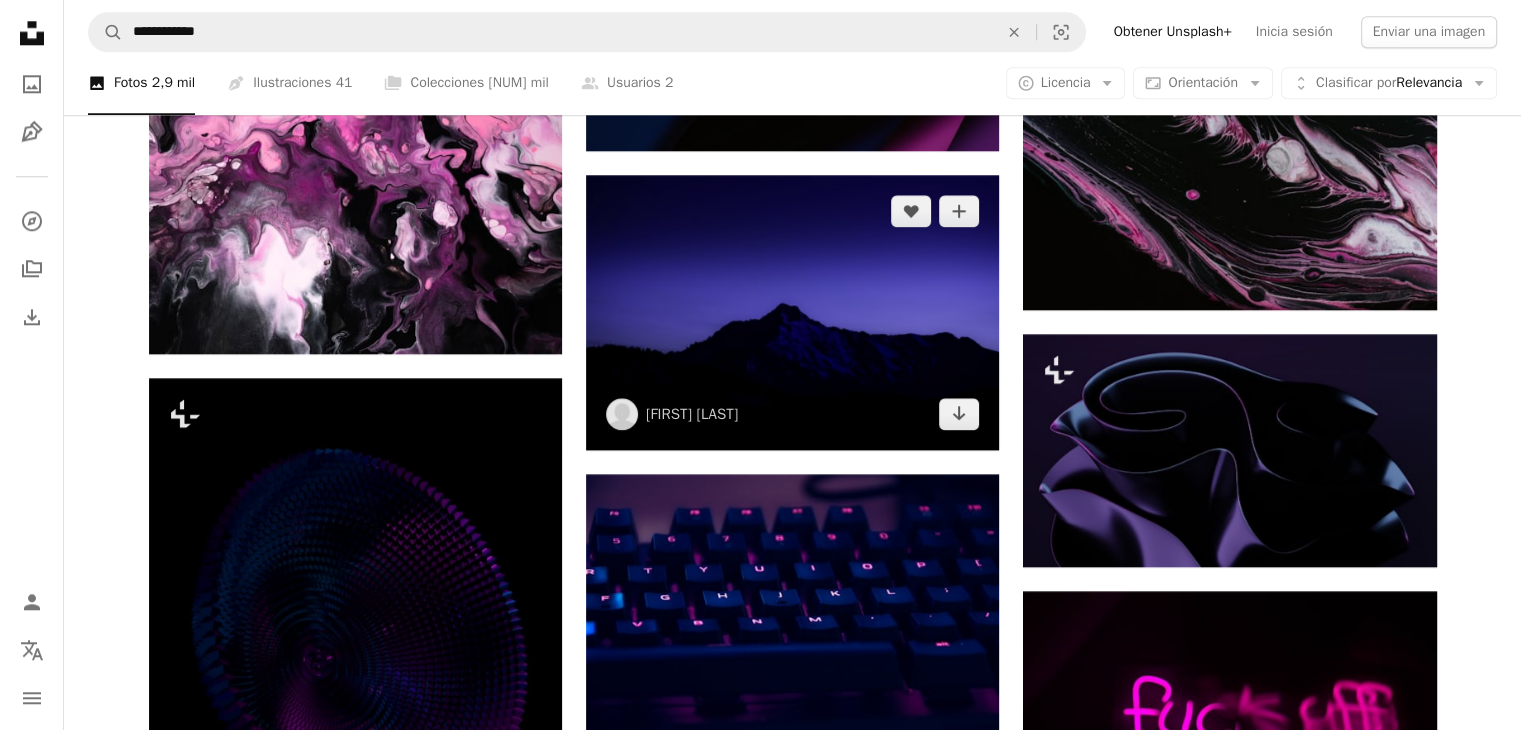 click at bounding box center [792, 312] 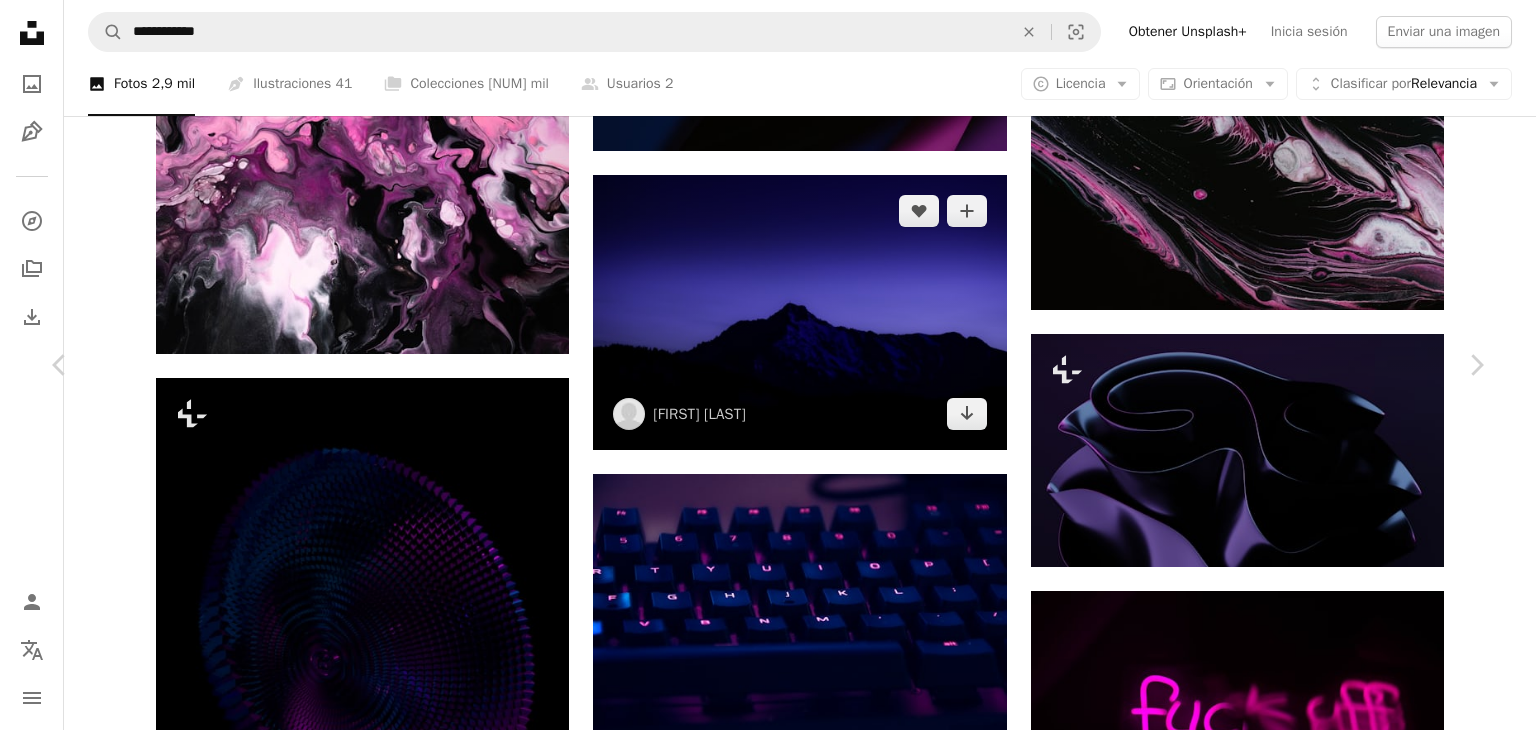 scroll, scrollTop: 2880, scrollLeft: 0, axis: vertical 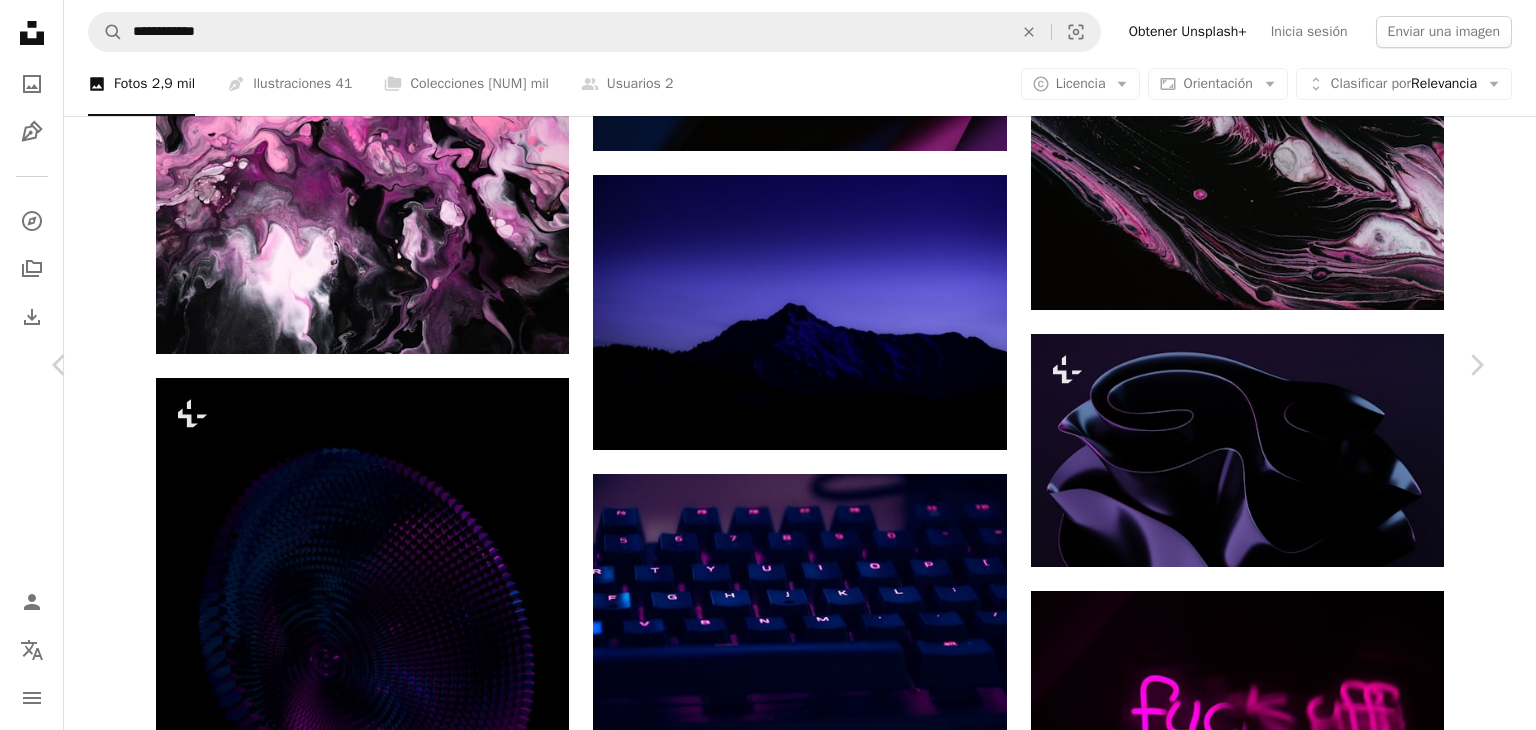 click at bounding box center (760, 11553) 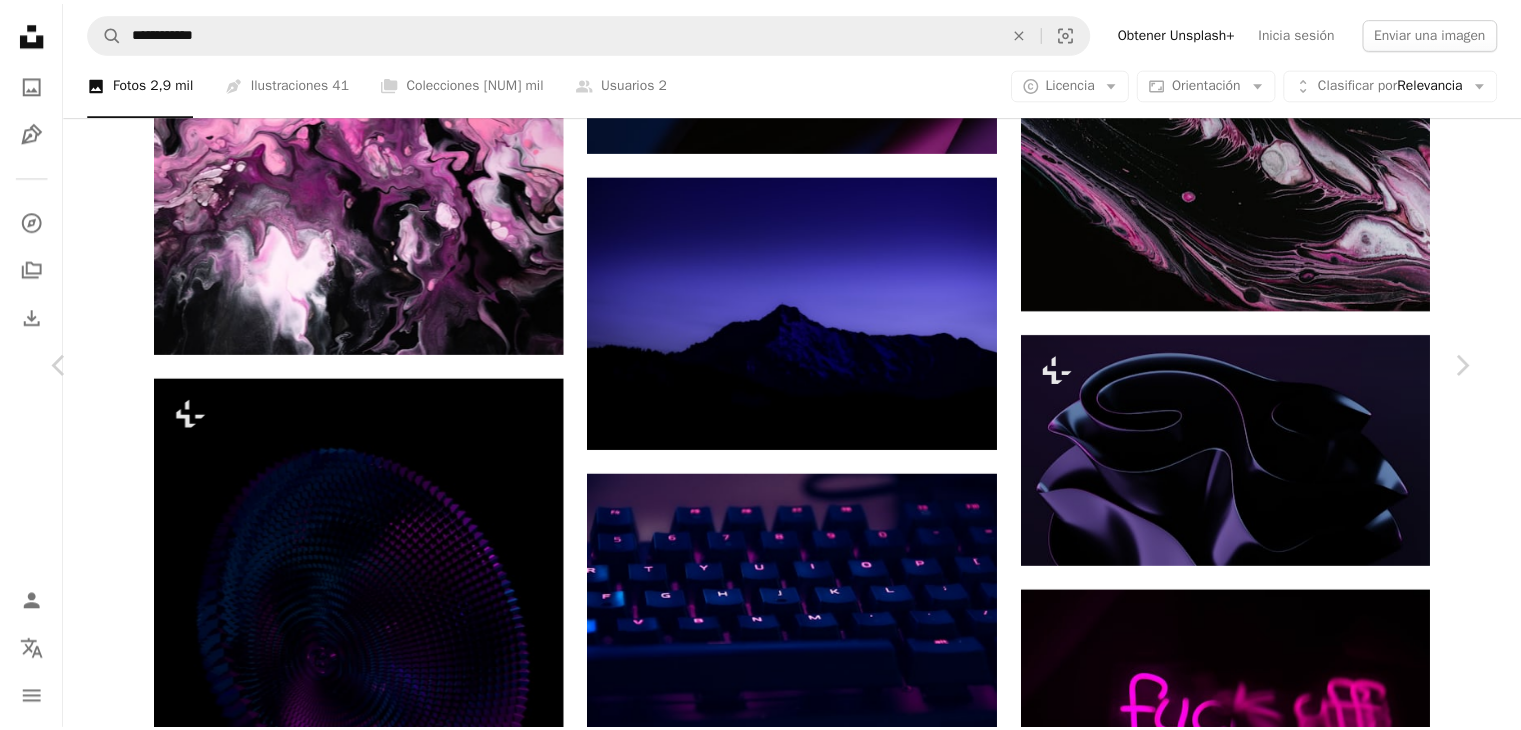 scroll, scrollTop: 1720, scrollLeft: 0, axis: vertical 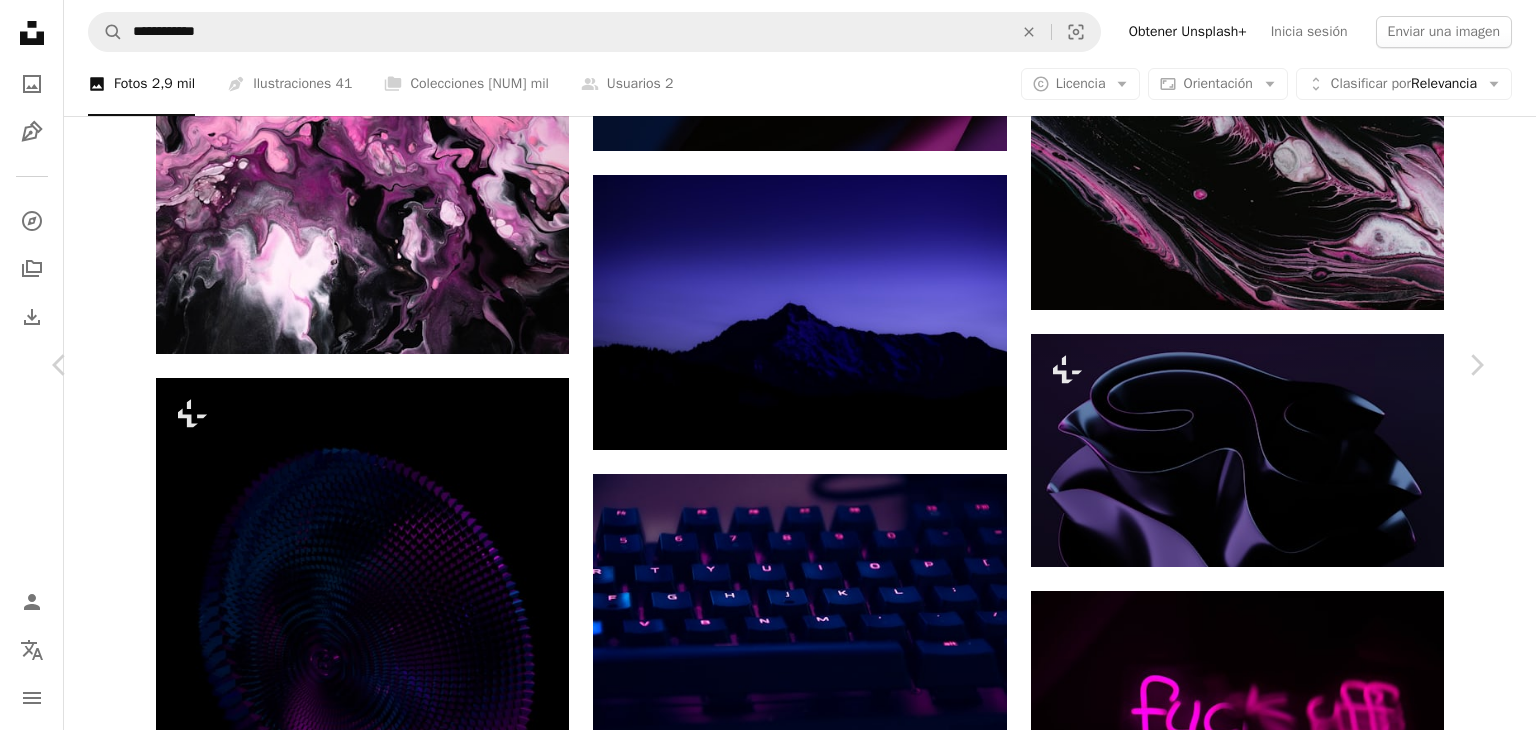 click on "An X shape" at bounding box center (20, 20) 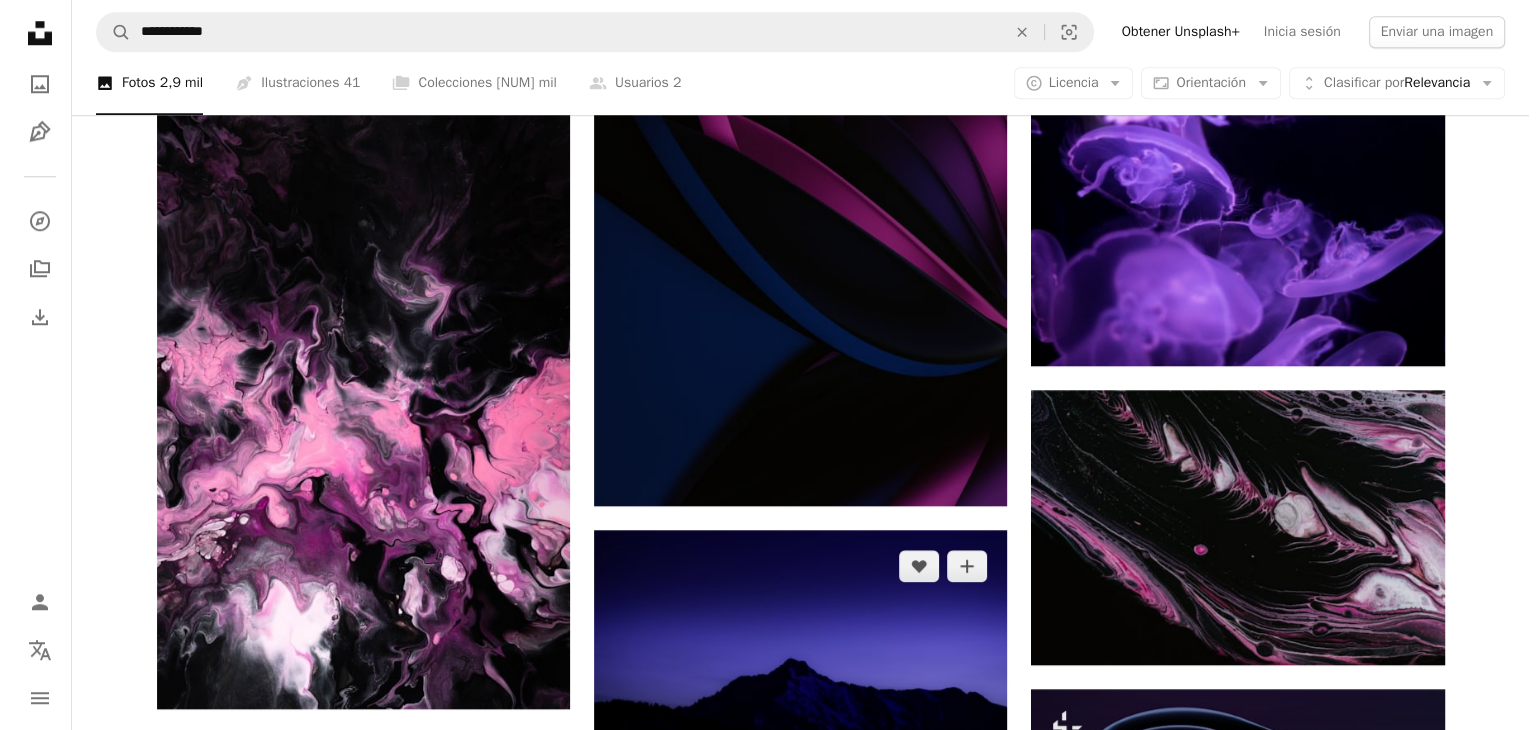 scroll, scrollTop: 1782, scrollLeft: 0, axis: vertical 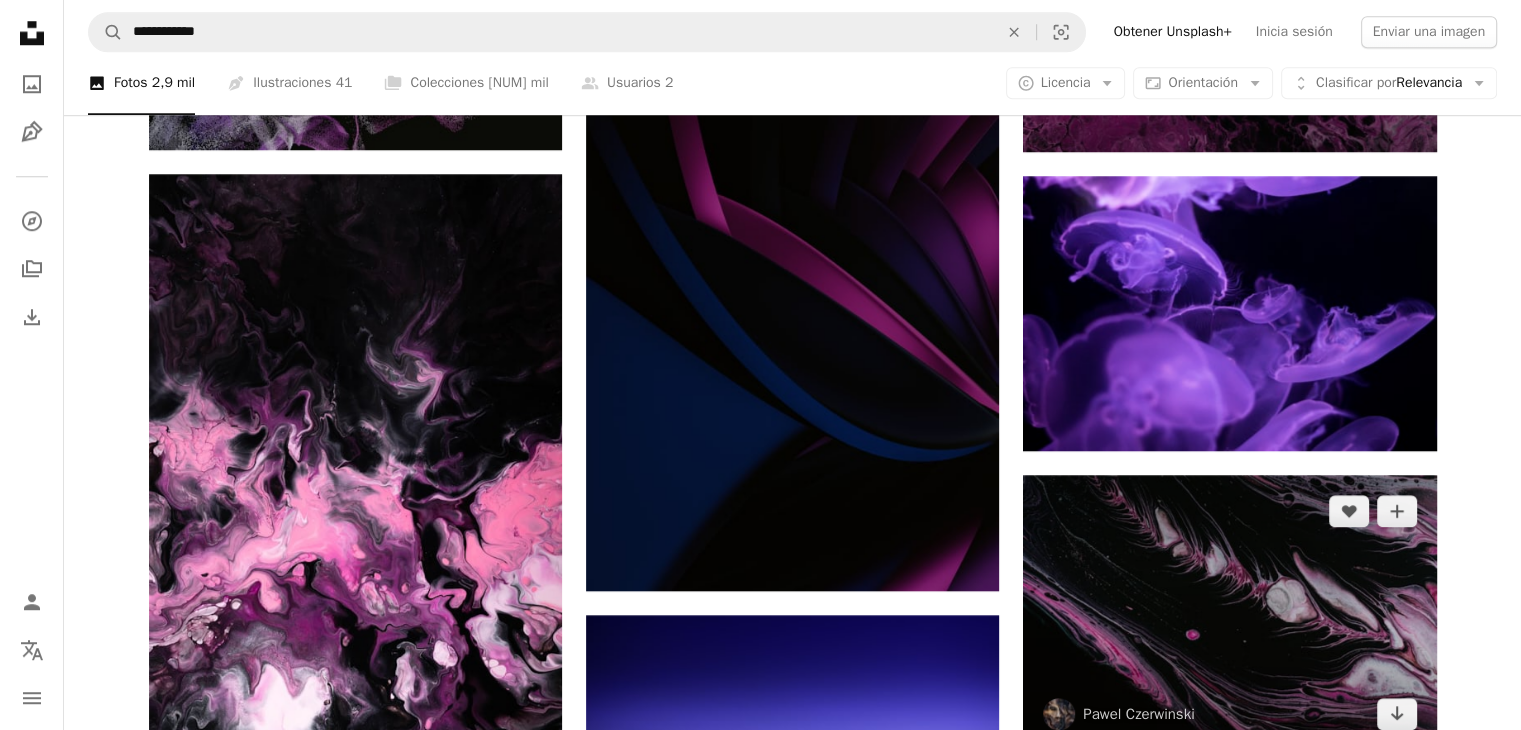 click at bounding box center (1229, 612) 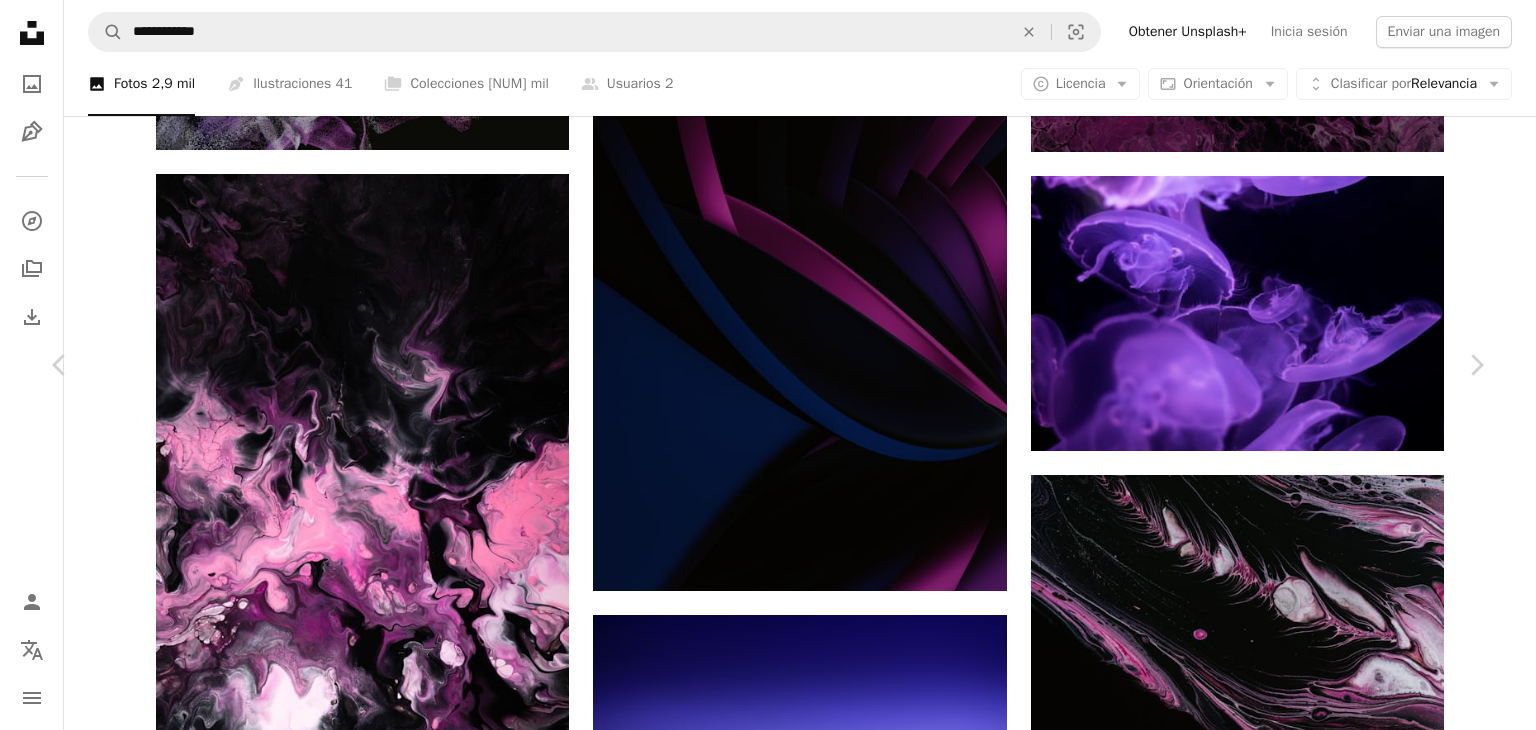 scroll, scrollTop: 4600, scrollLeft: 0, axis: vertical 